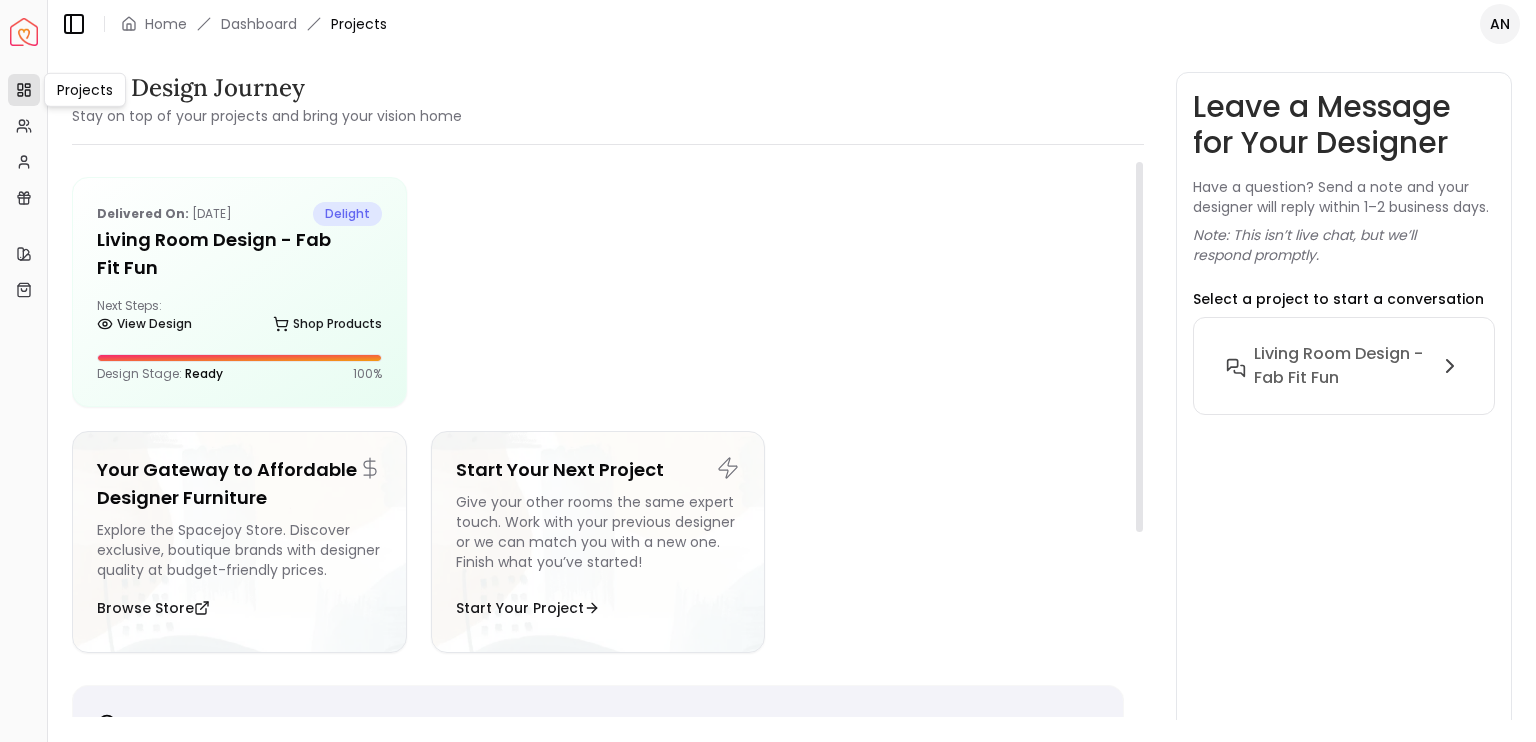 scroll, scrollTop: 0, scrollLeft: 0, axis: both 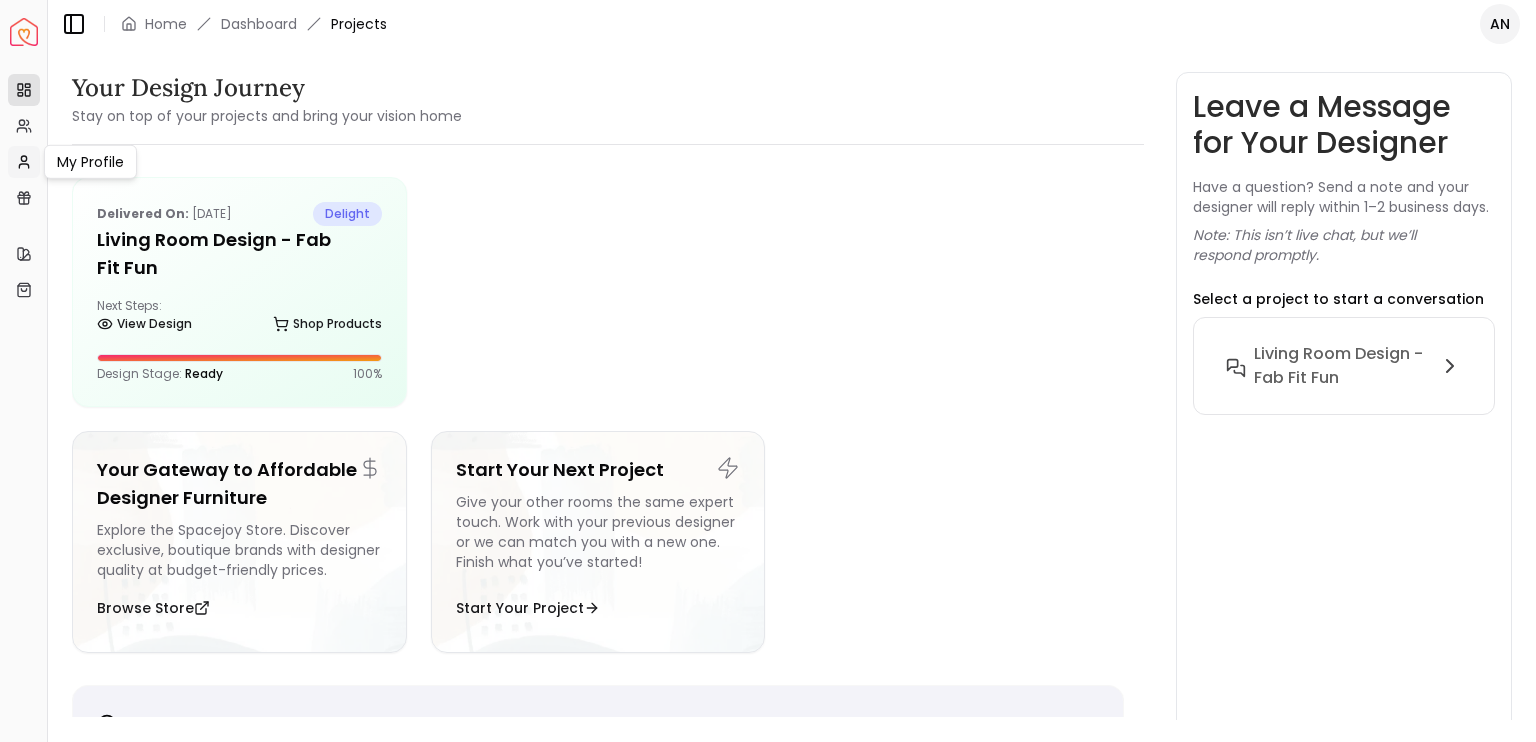 click 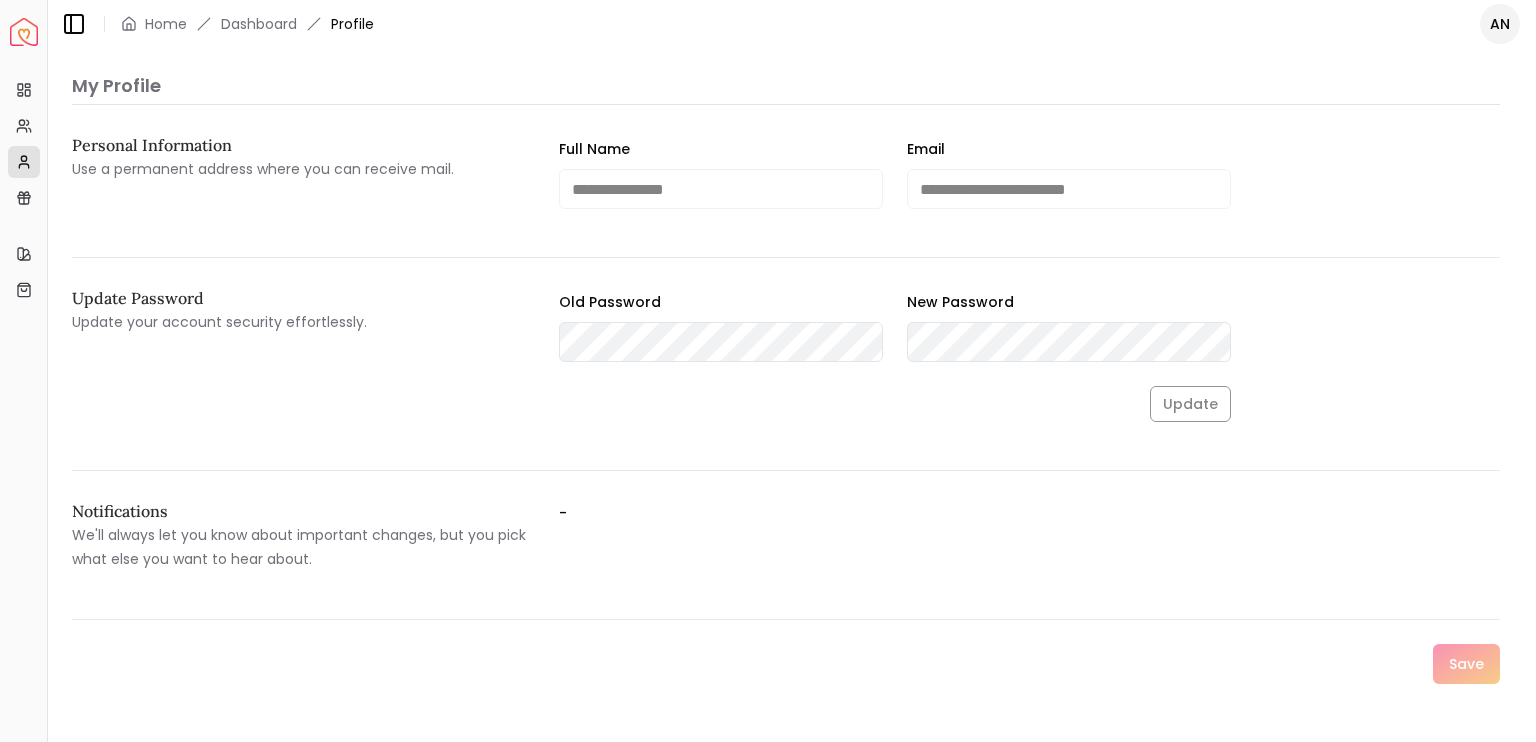 click at bounding box center (24, 32) 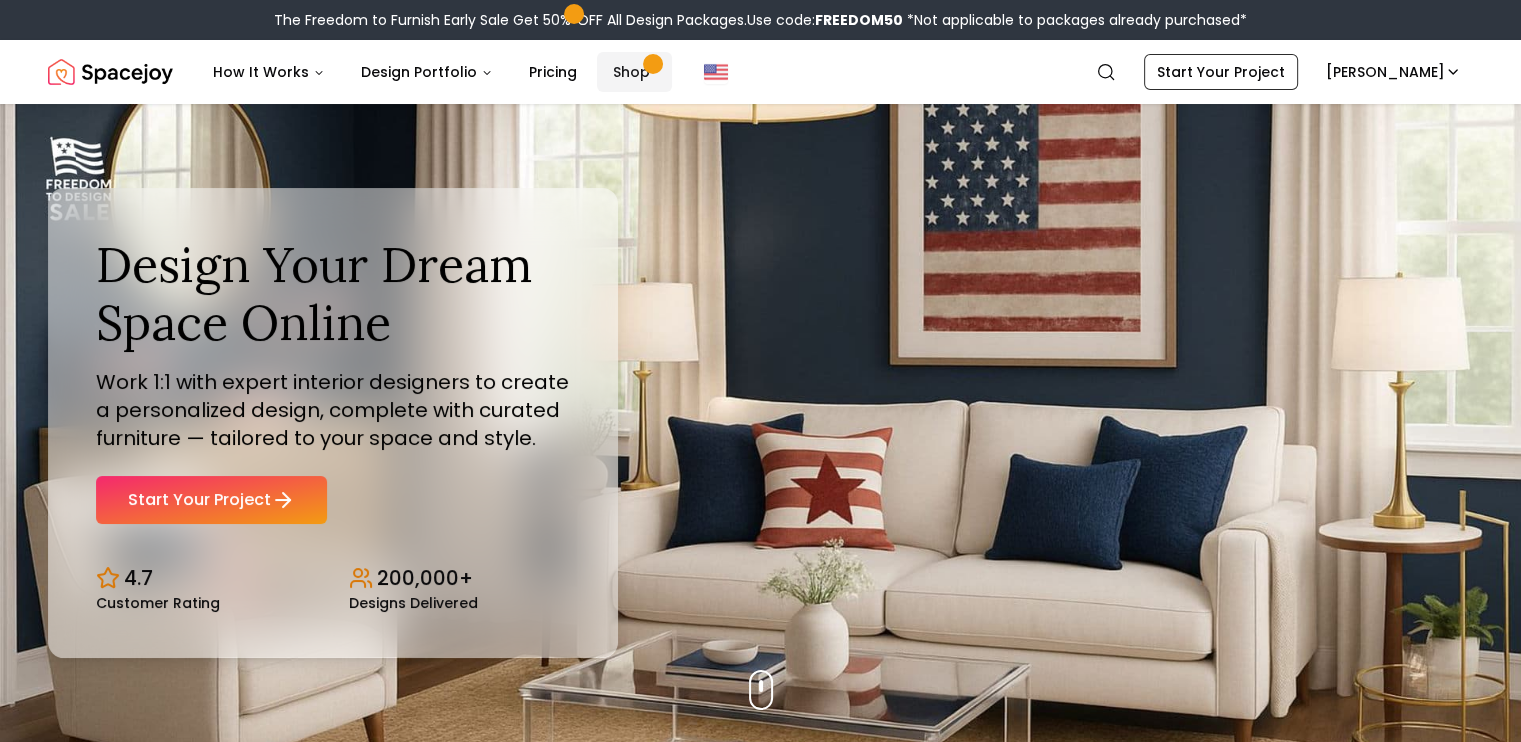 click on "Shop" at bounding box center [634, 72] 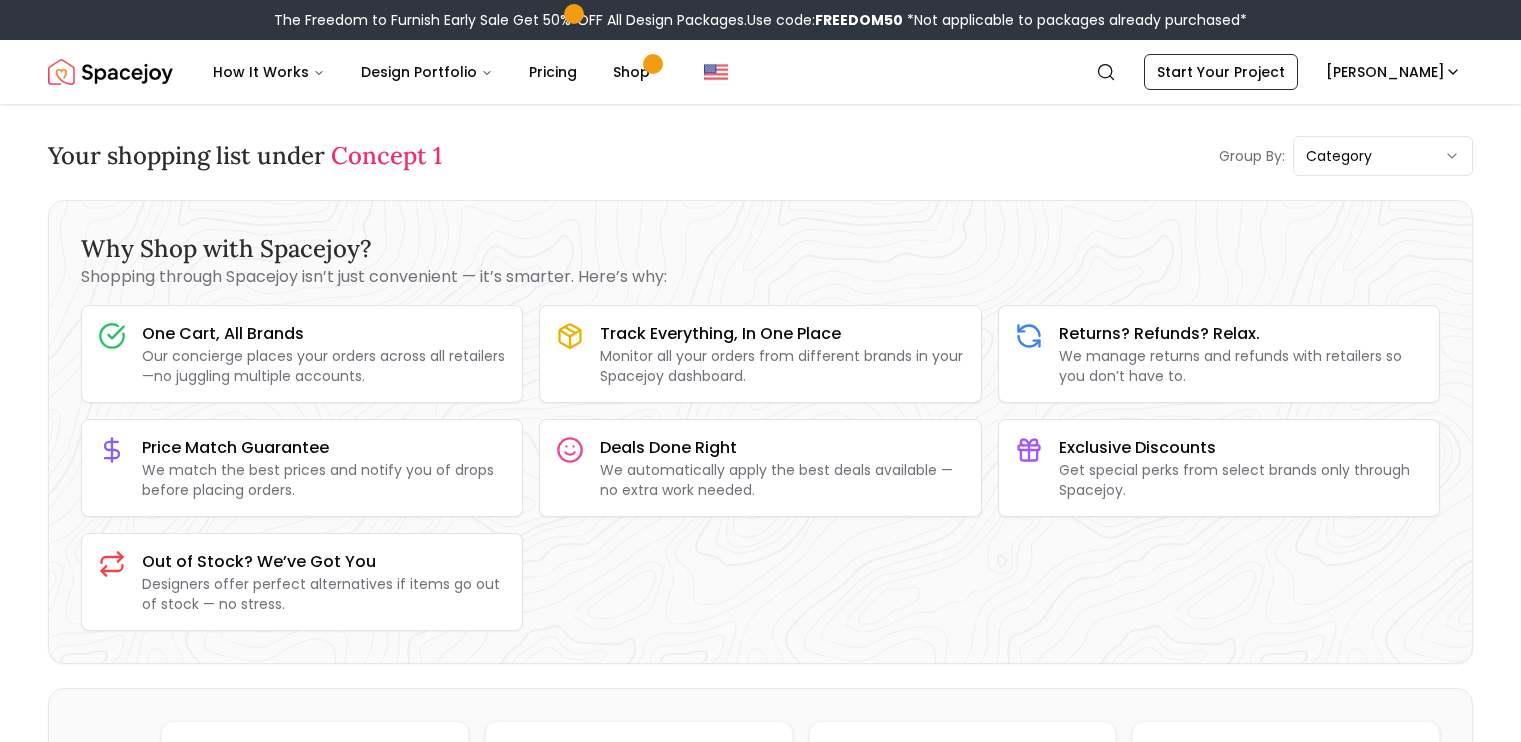 scroll, scrollTop: 0, scrollLeft: 0, axis: both 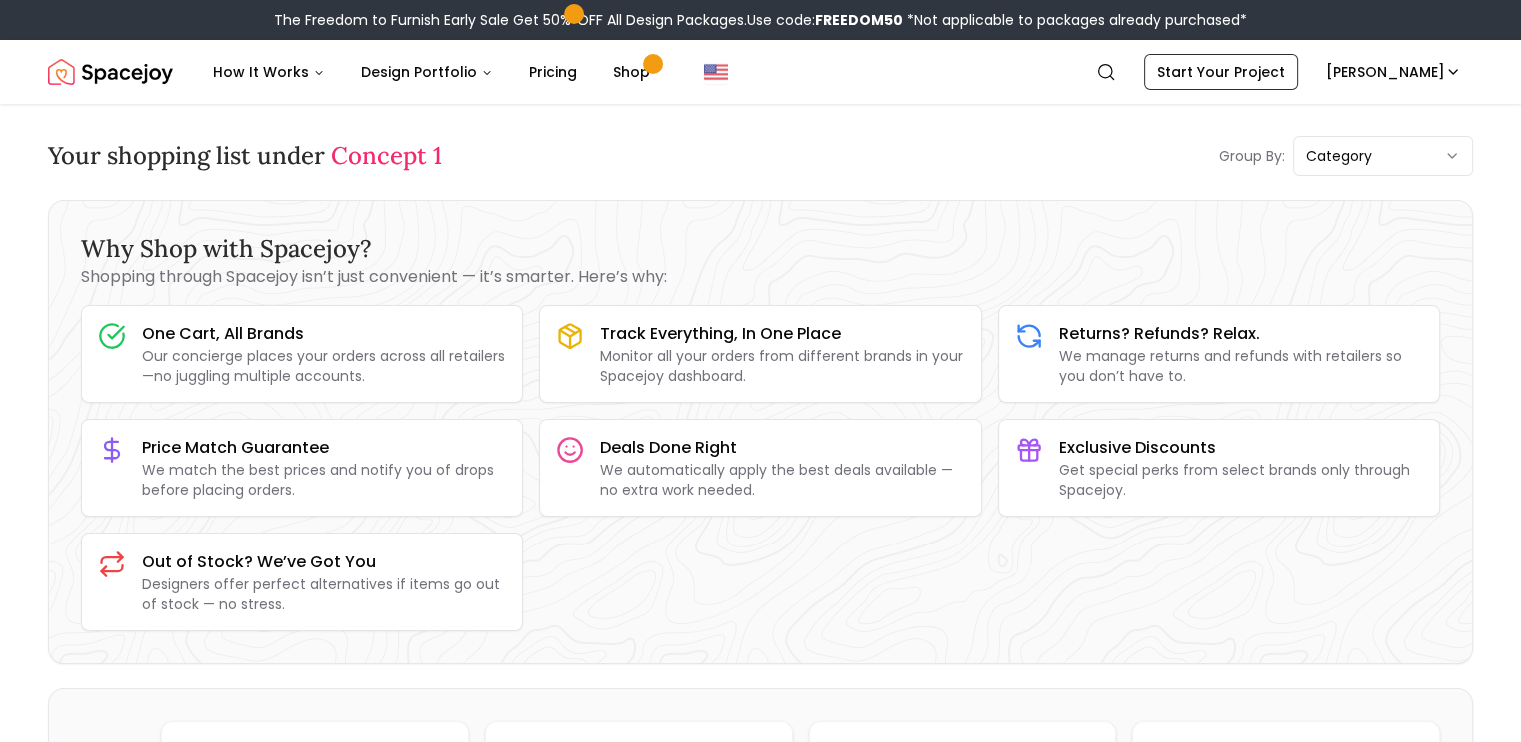 click at bounding box center [110, 72] 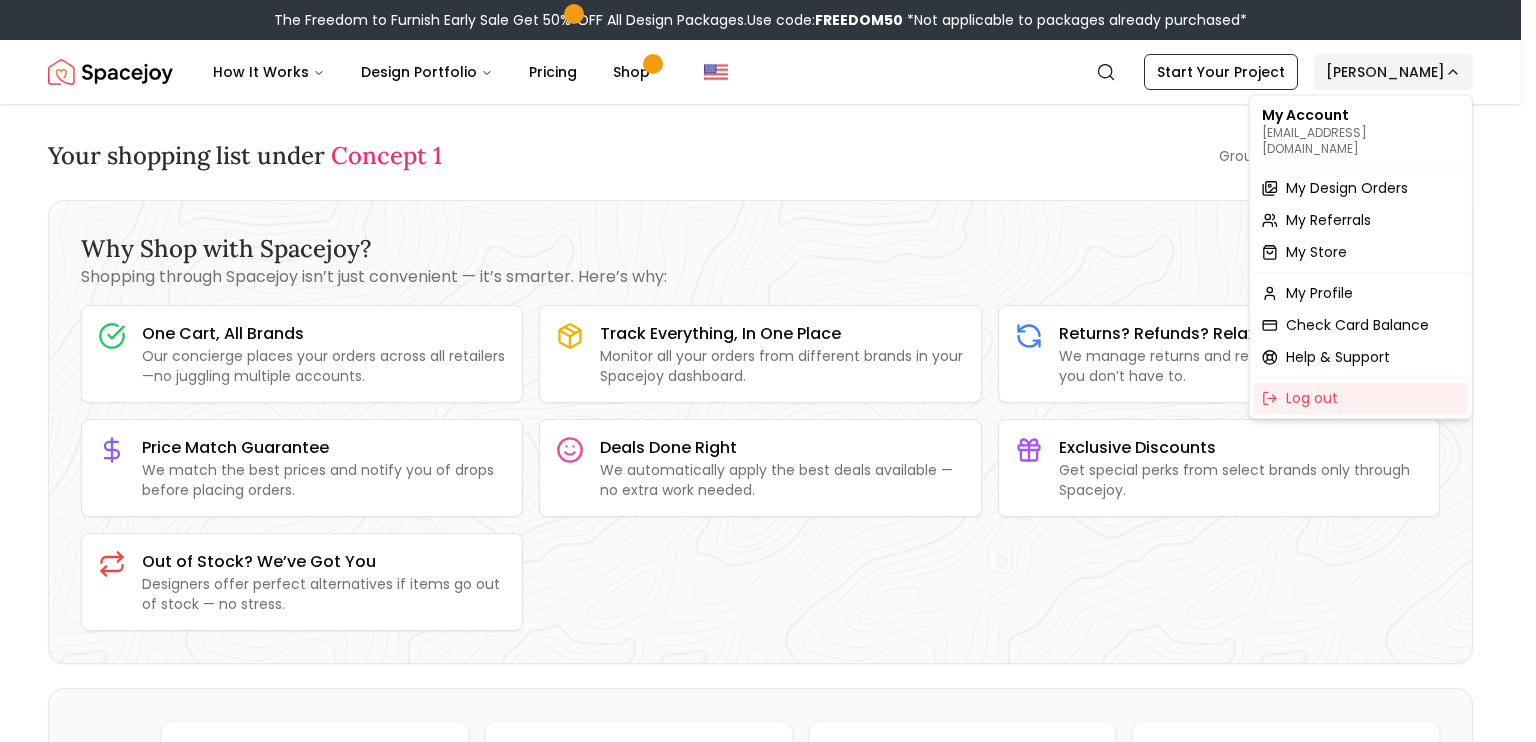 click on "The Freedom to Furnish Early Sale Get 50% OFF All Design Packages.  Use code:  FREEDOM50   *Not applicable to packages already purchased* Spacejoy How It Works   Design Portfolio   Pricing Shop Search Start Your Project   Andrea Finnegan Your shopping list under   Concept 1 Group By: category Why Shop with Spacejoy? Shopping through Spacejoy isn’t just convenient — it’s smarter. Here’s why: One Cart, All Brands Our concierge places your orders across all retailers—no juggling multiple accounts. Track Everything, In One Place Monitor all your orders from different brands in your Spacejoy dashboard. Returns? Refunds? Relax. We manage returns and refunds with retailers so you don’t have to. Price Match Guarantee We match the best prices and notify you of drops before placing orders. Deals Done Right We automatically apply the best deals available — no extra work needed. Exclusive Discounts Get special perks from select brands only through Spacejoy. Out of Stock? We’ve Got You Furniture Furniture" at bounding box center [768, 3600] 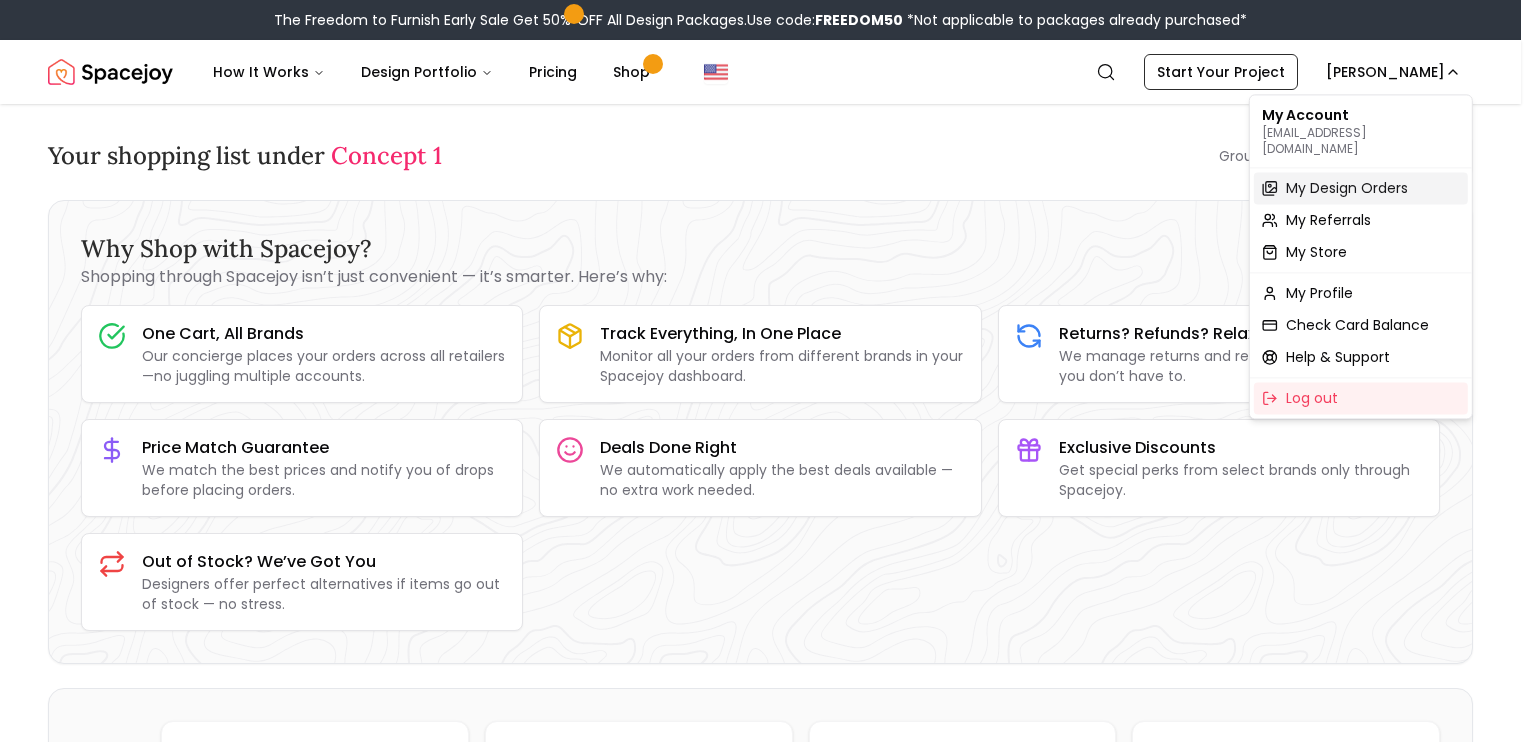 click on "My Design Orders" at bounding box center (1347, 188) 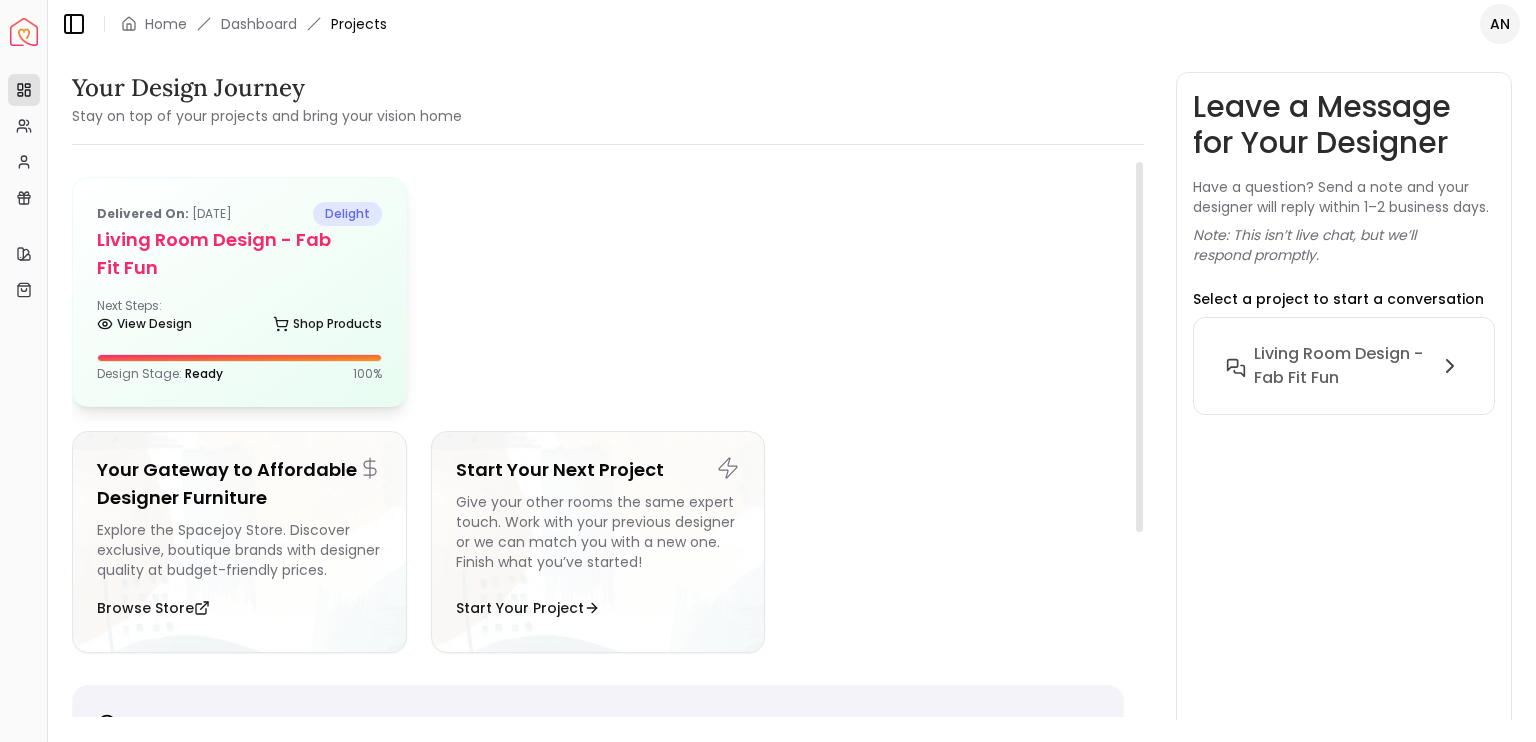 click on "Living Room Design - Fab Fit Fun" at bounding box center (239, 254) 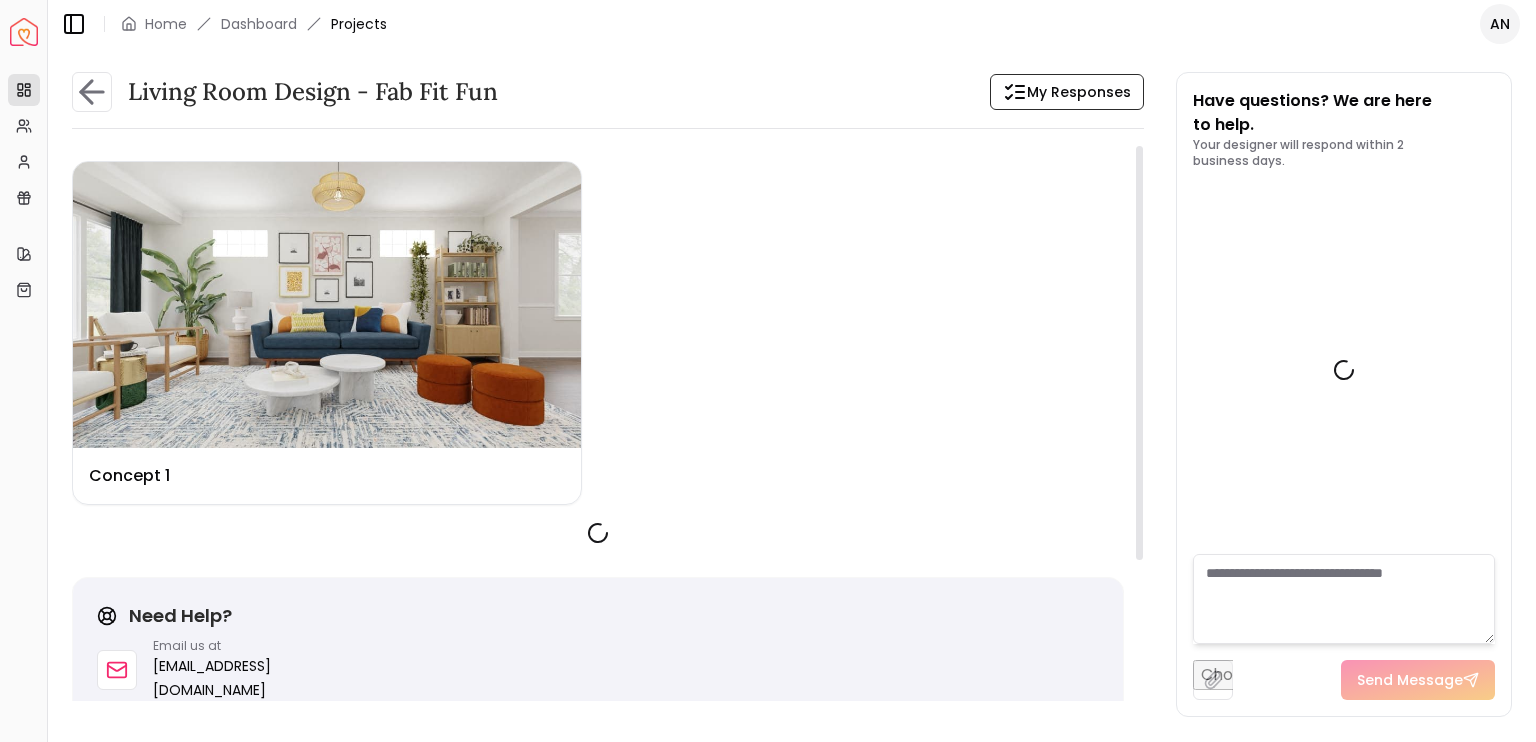 scroll, scrollTop: 1774, scrollLeft: 0, axis: vertical 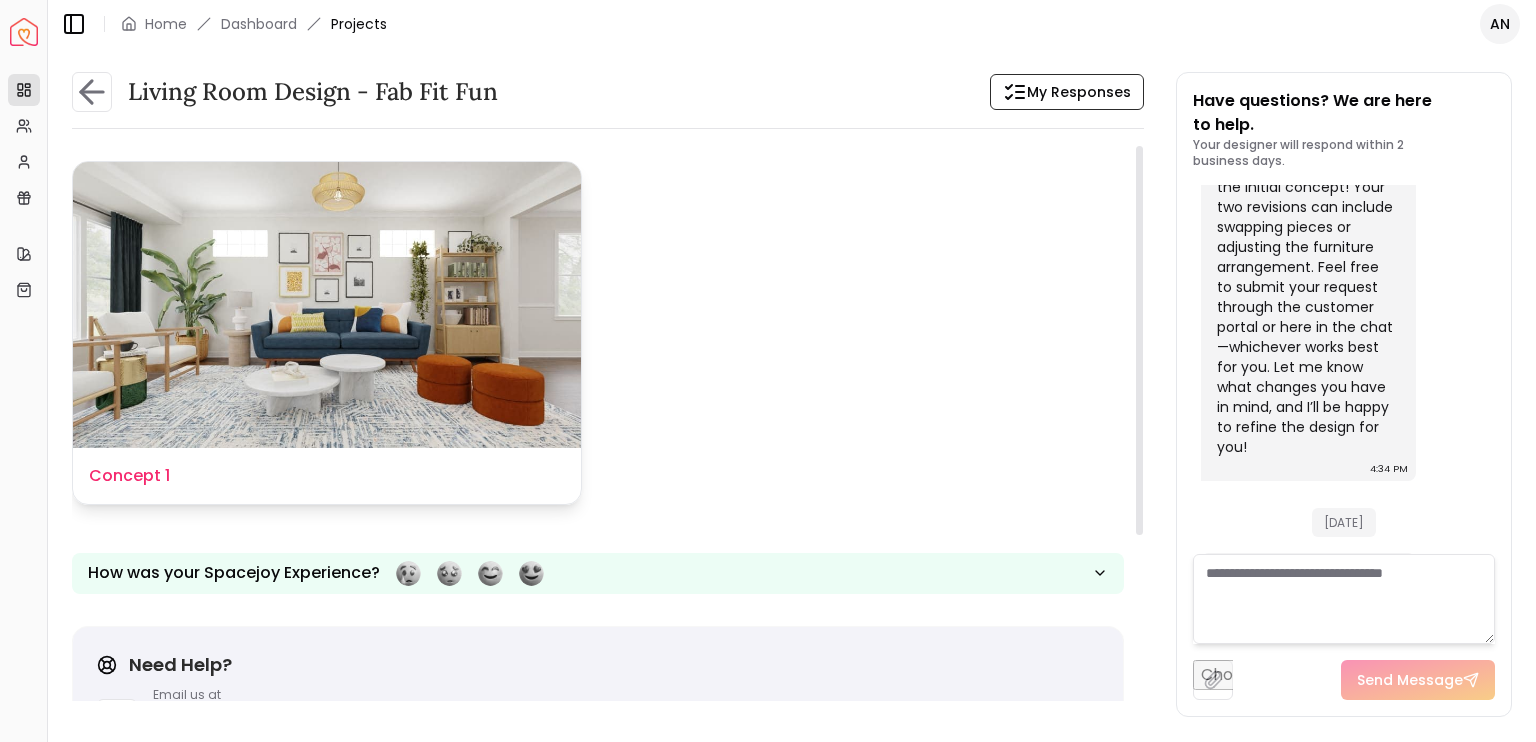 click at bounding box center (327, 305) 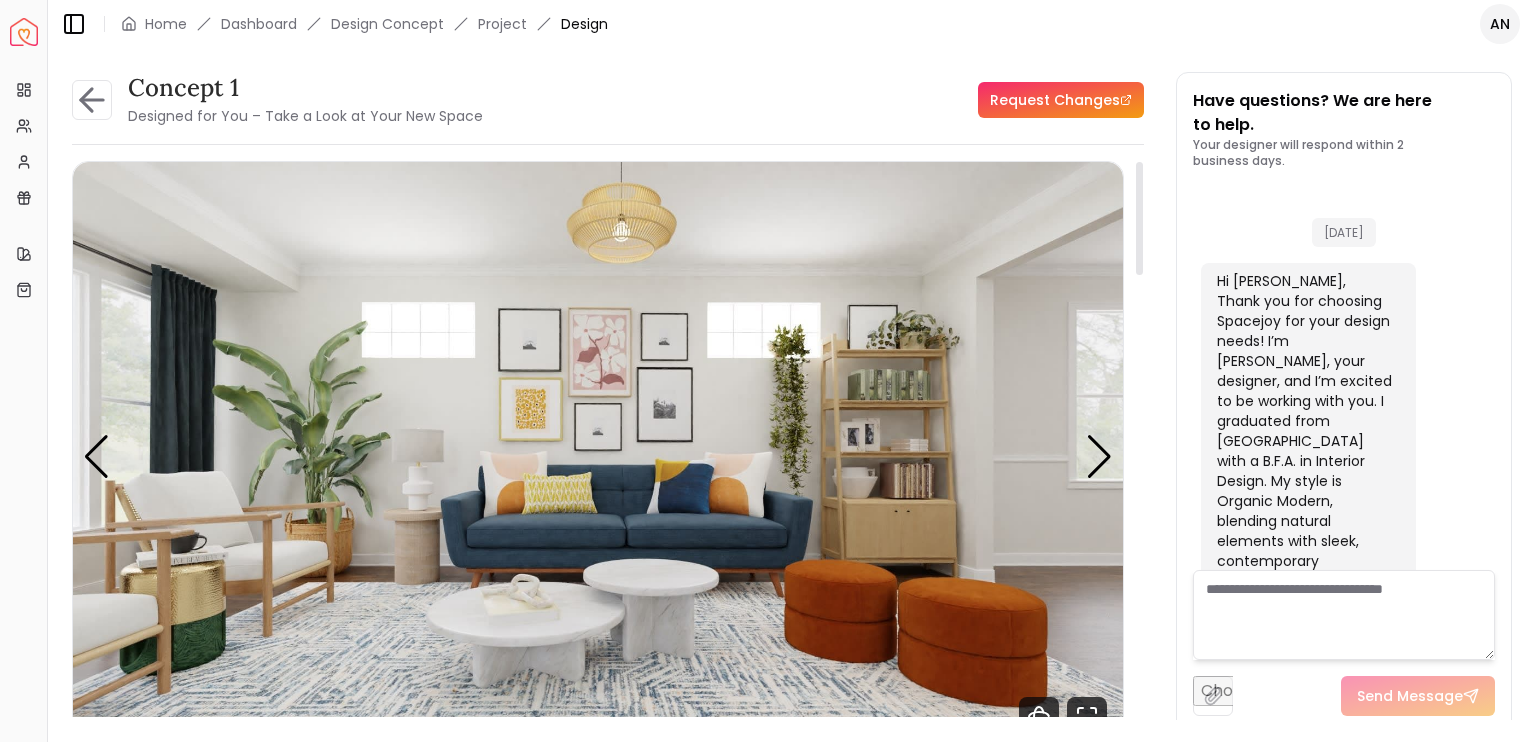 scroll, scrollTop: 1758, scrollLeft: 0, axis: vertical 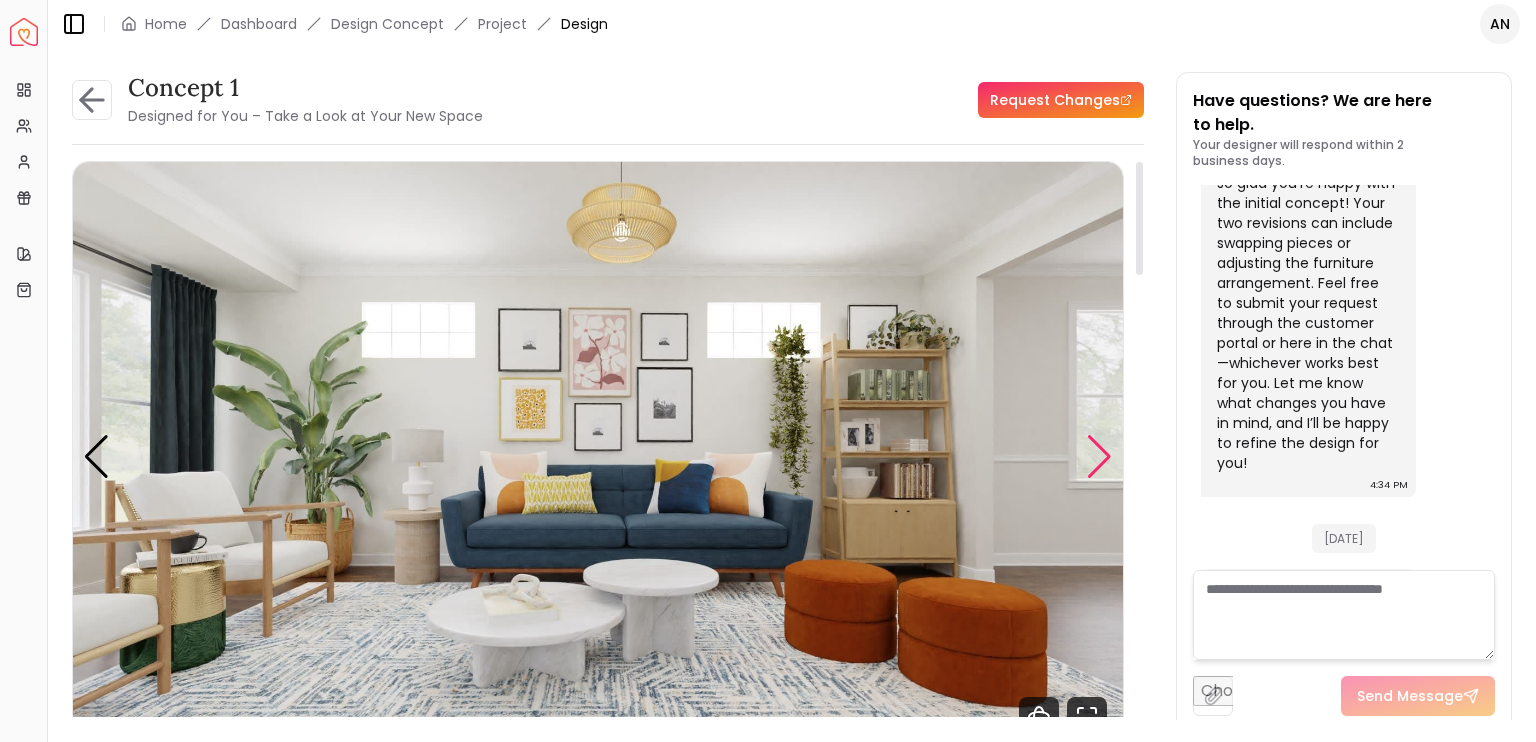 click at bounding box center (1099, 457) 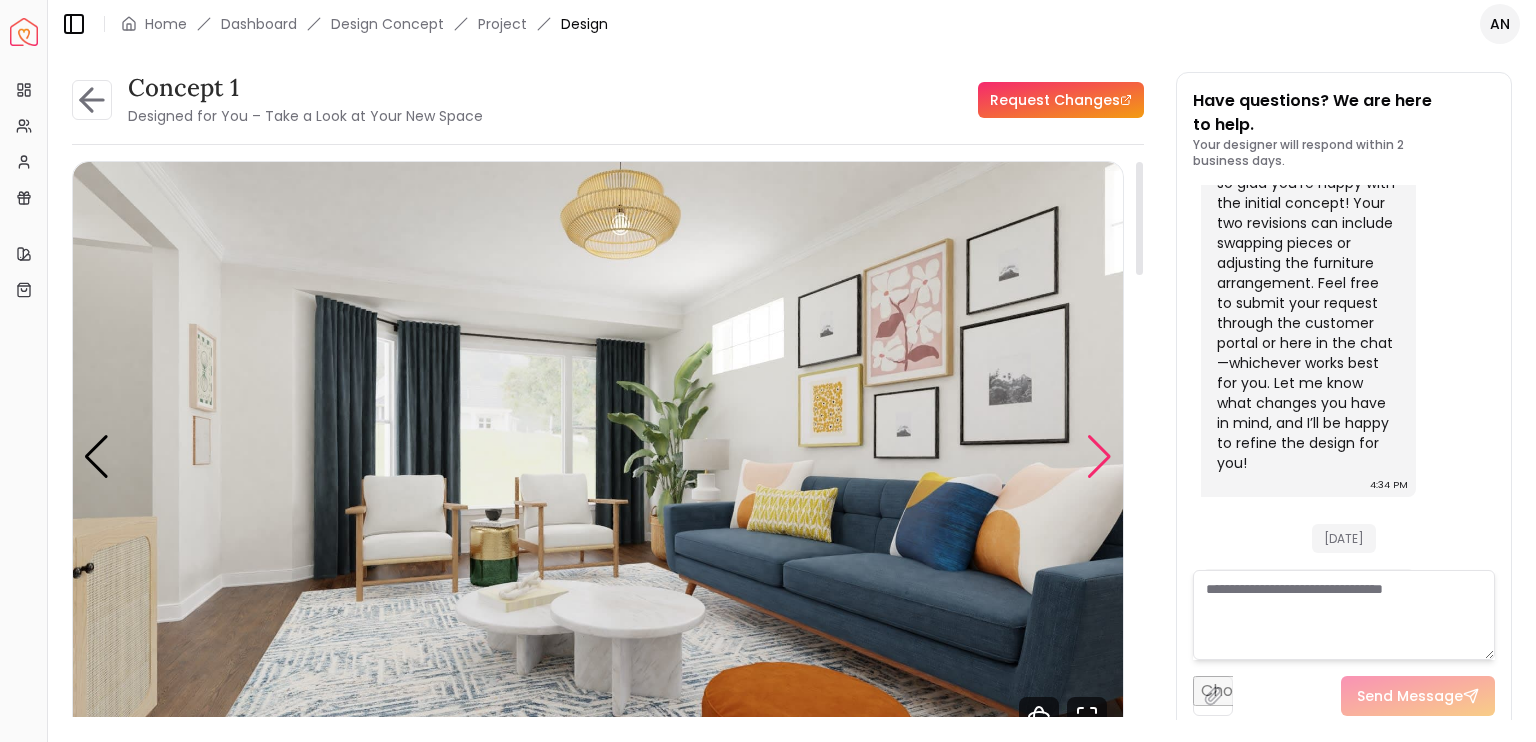 click at bounding box center (1099, 457) 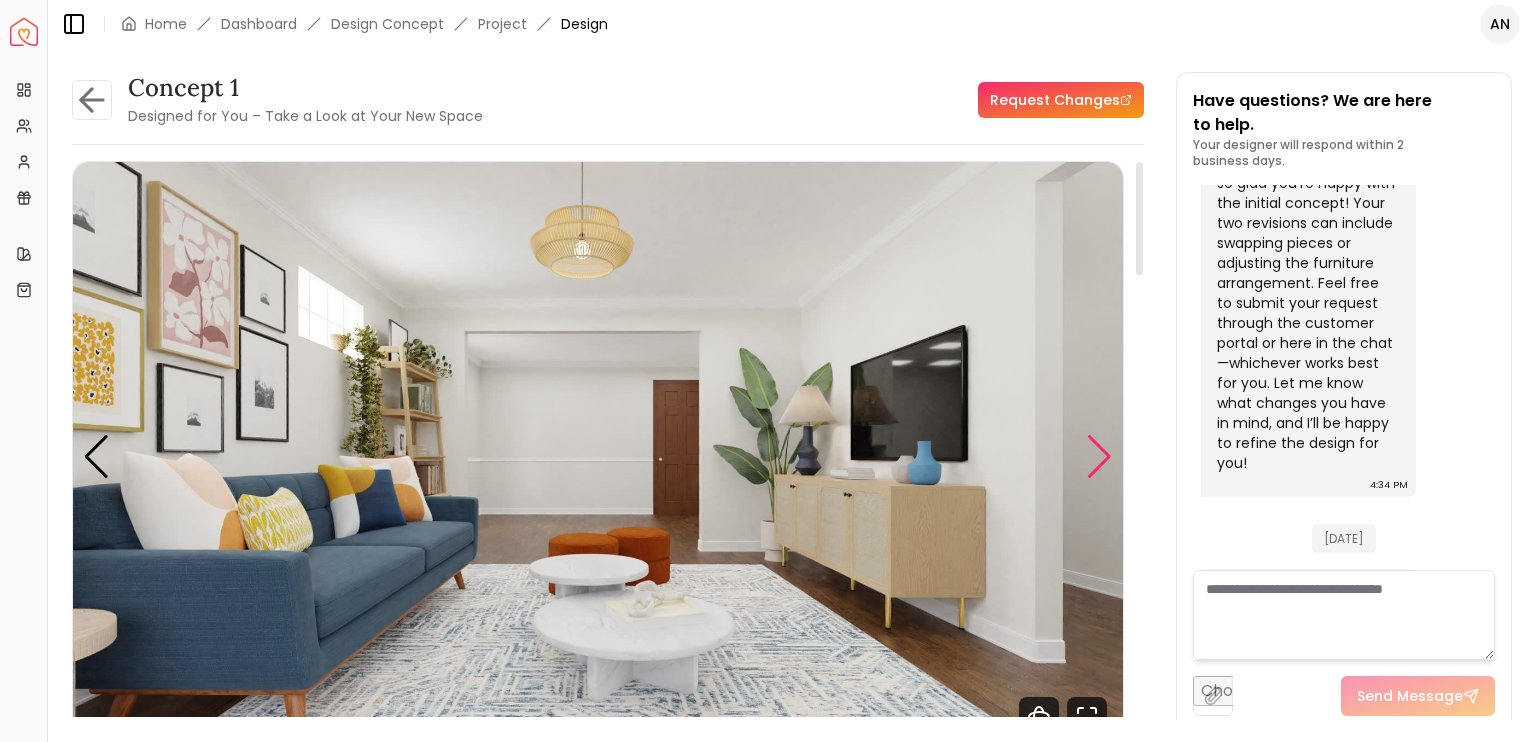 click at bounding box center (1099, 457) 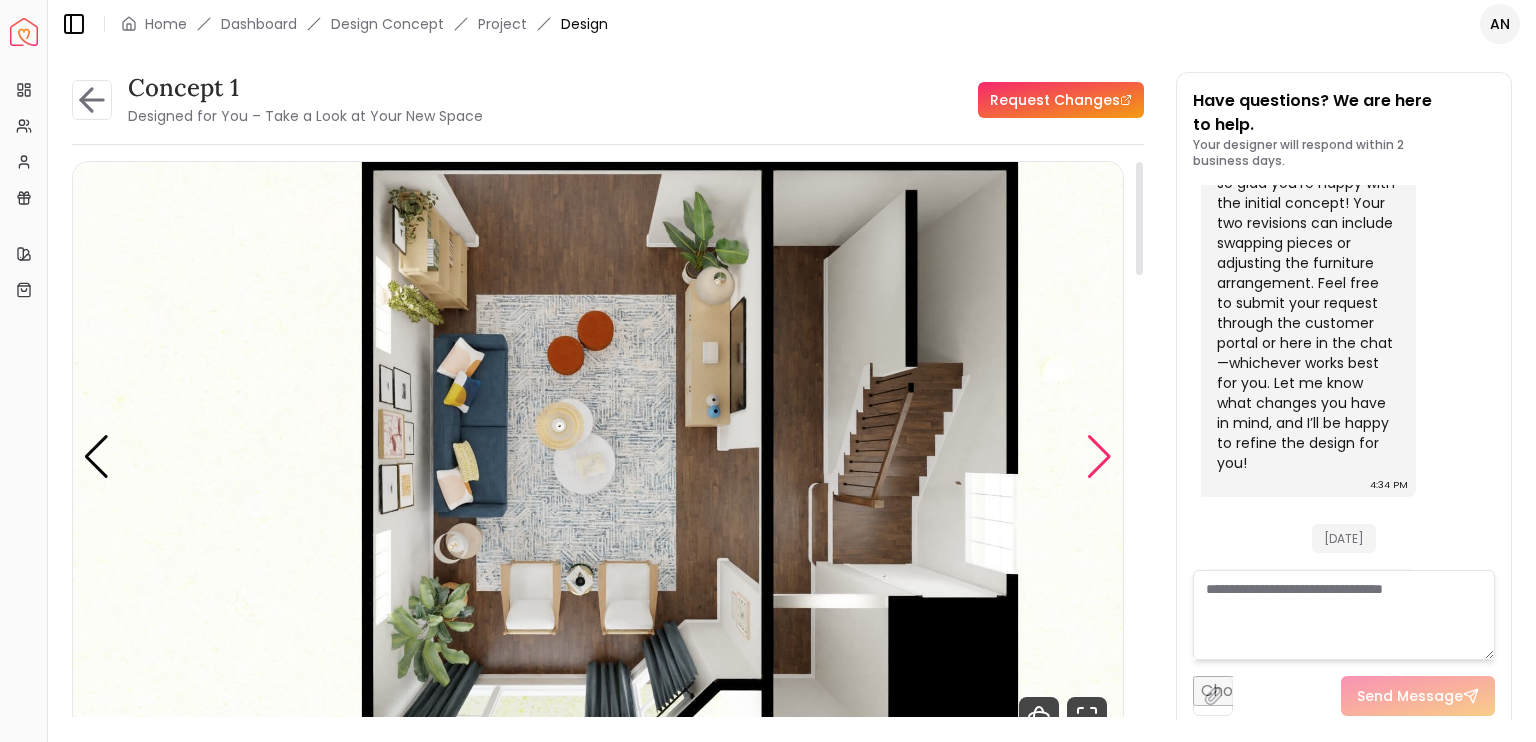 click at bounding box center [1099, 457] 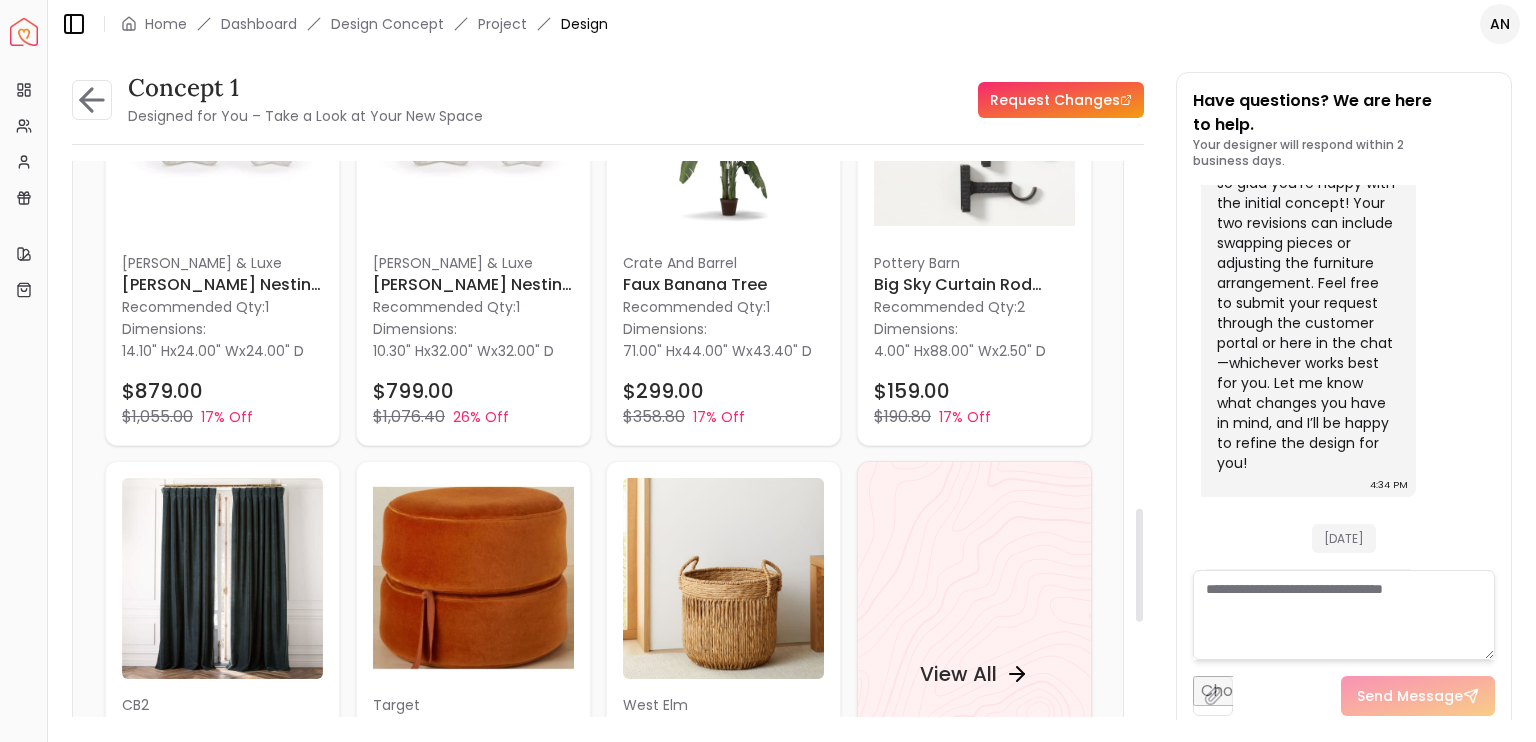 scroll, scrollTop: 1852, scrollLeft: 0, axis: vertical 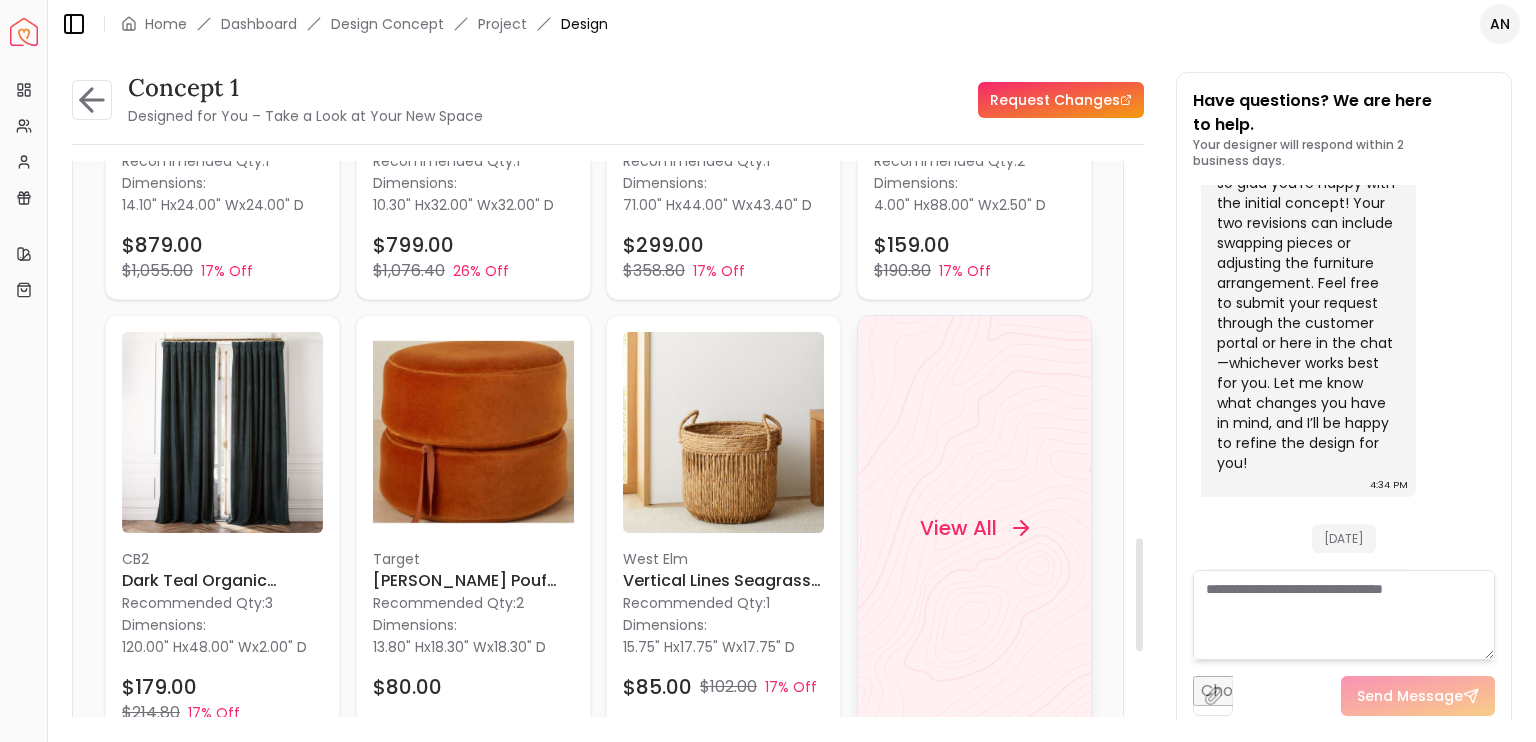 click on "View All" at bounding box center (957, 528) 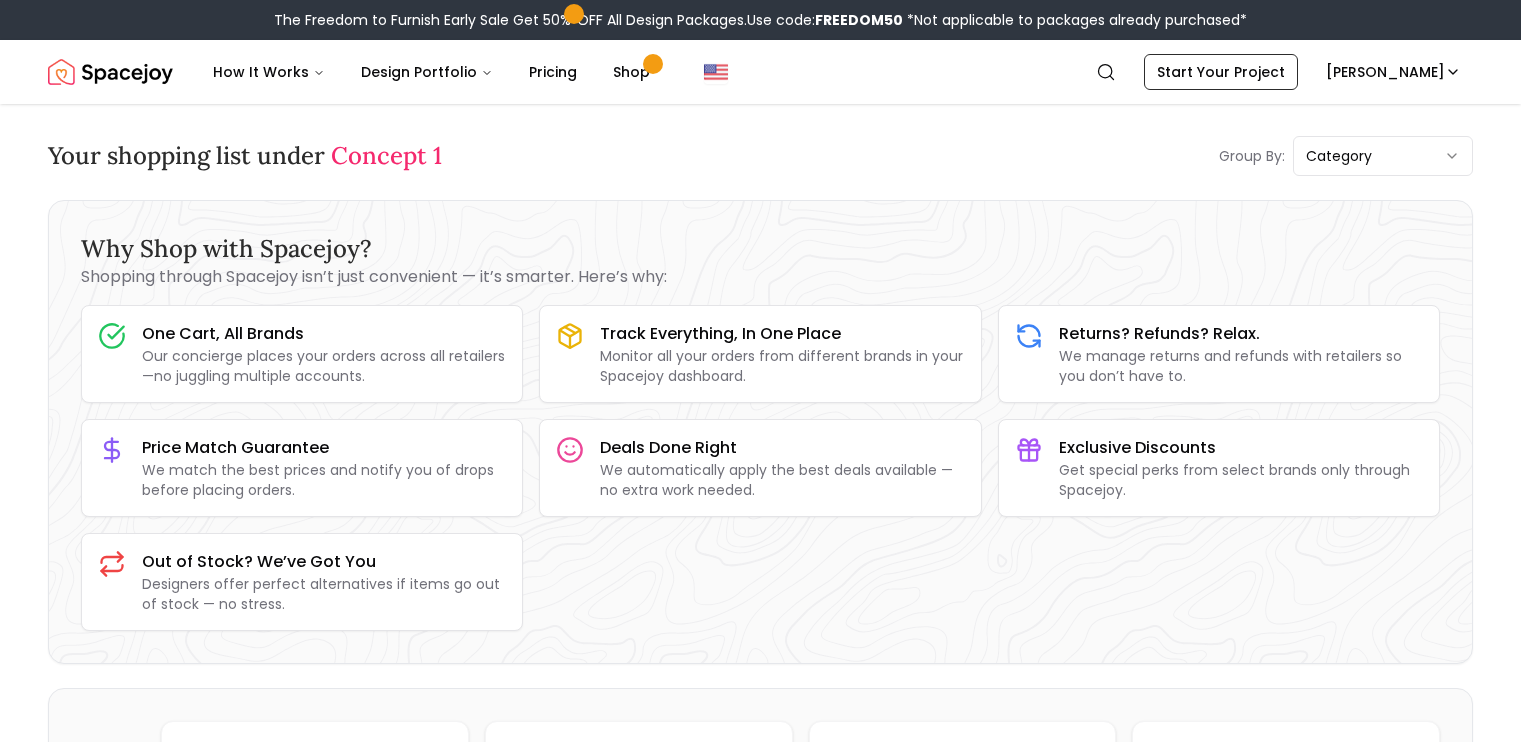 scroll, scrollTop: 0, scrollLeft: 0, axis: both 